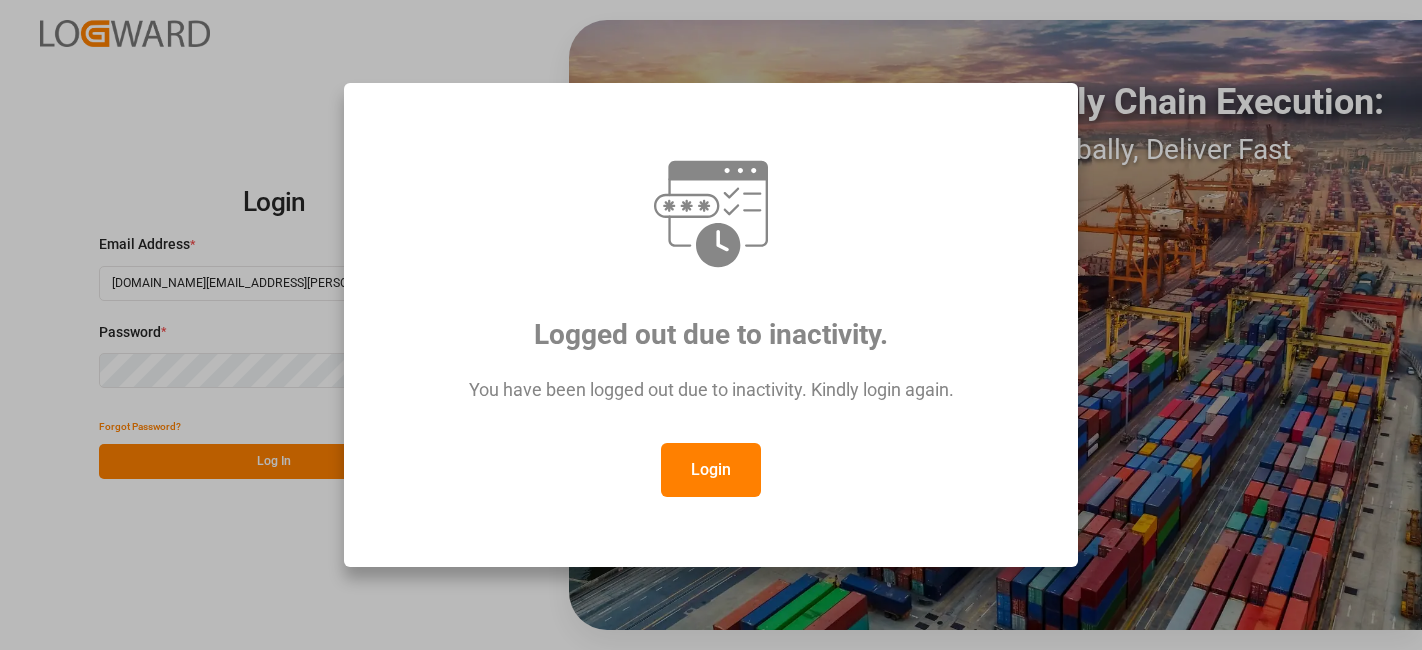scroll, scrollTop: 0, scrollLeft: 0, axis: both 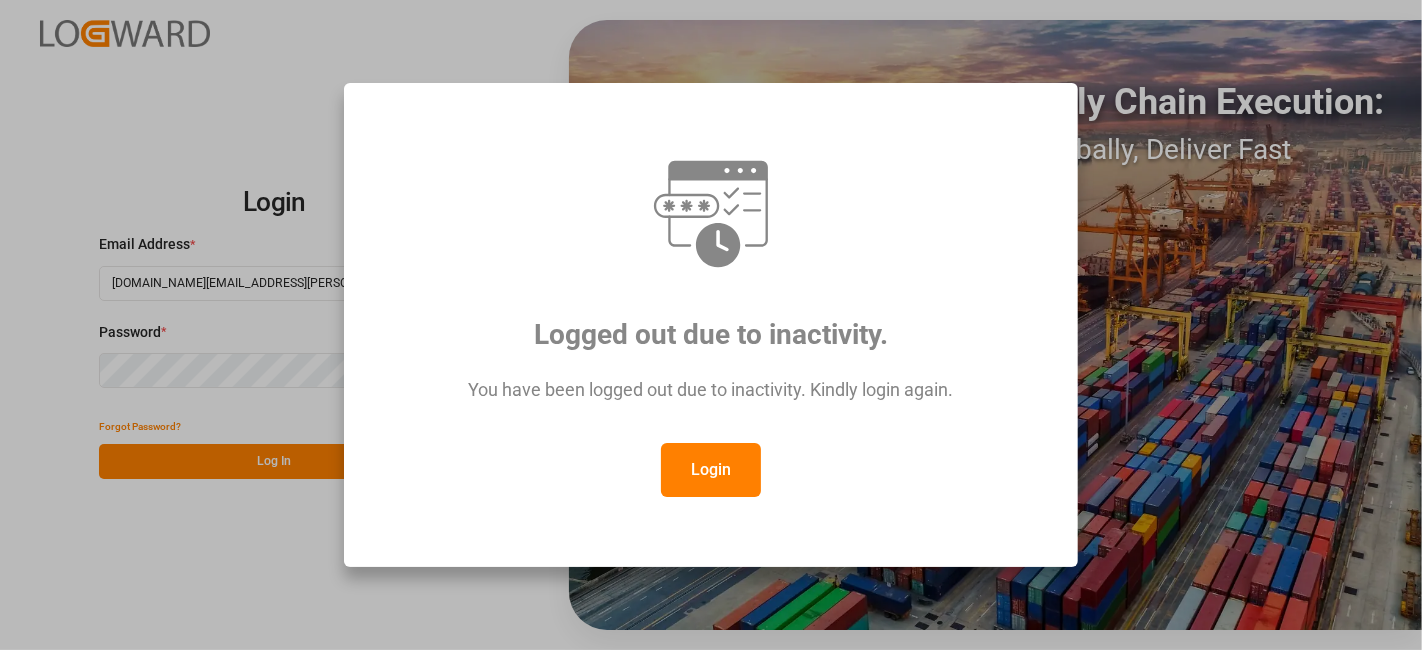 click on "Login" at bounding box center [711, 470] 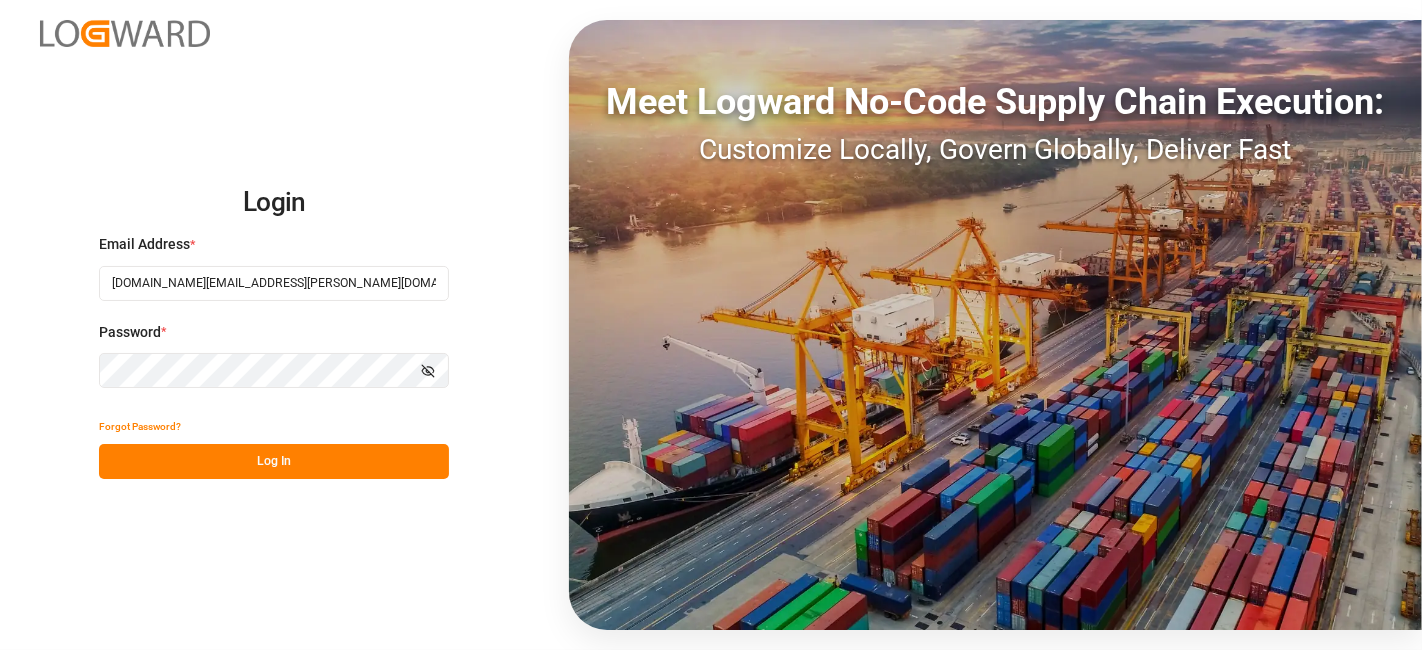 click on "Log In" at bounding box center (274, 461) 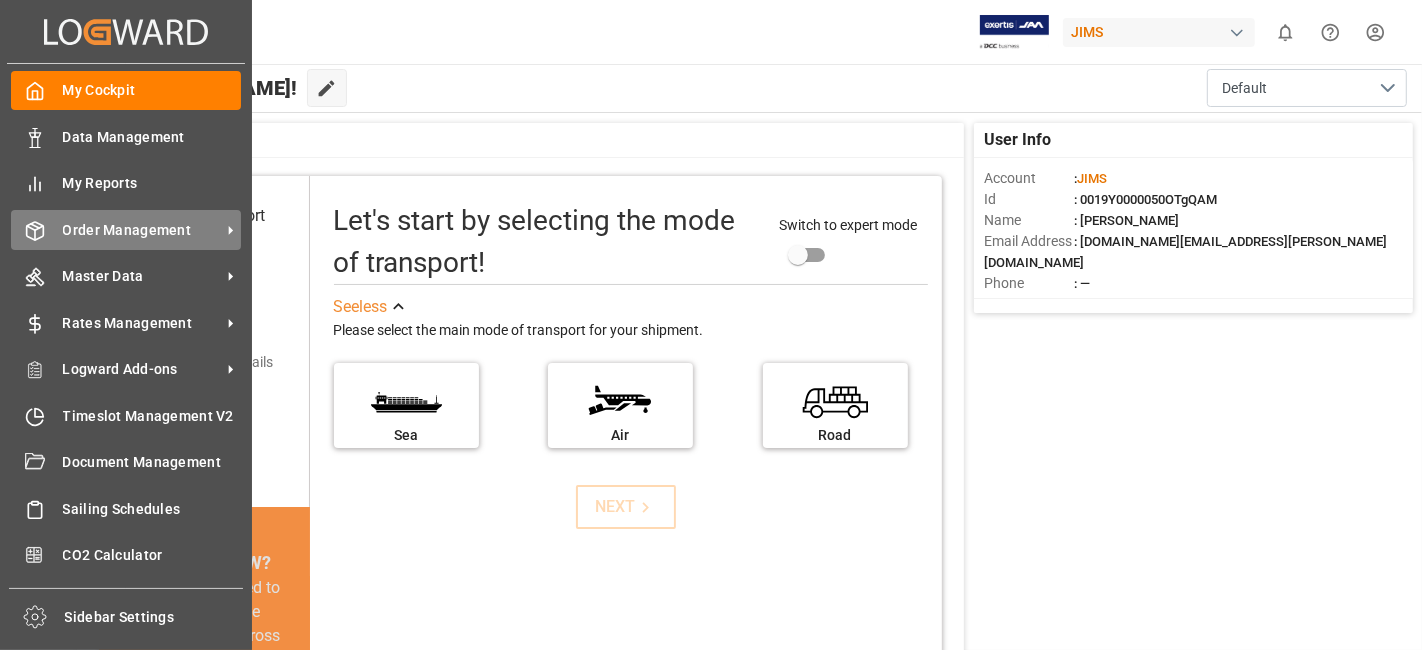 click on "Order Management" at bounding box center (142, 230) 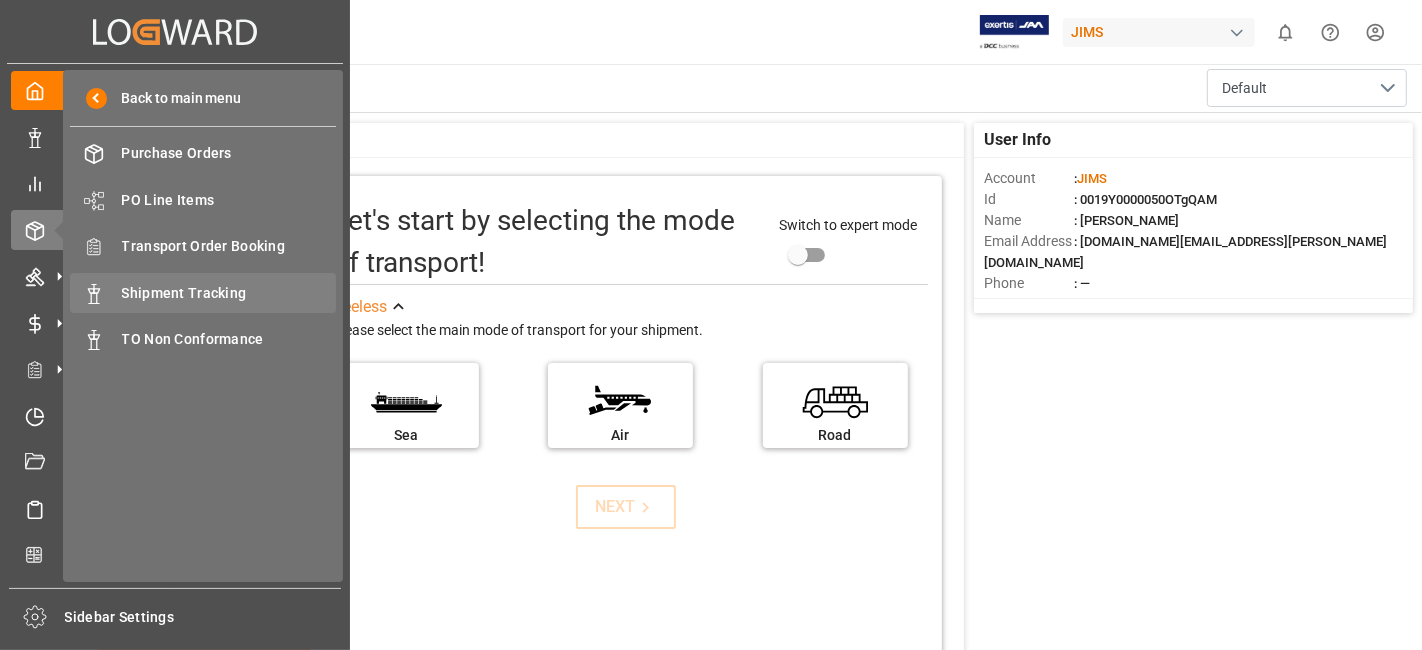 click on "Shipment Tracking" at bounding box center [229, 293] 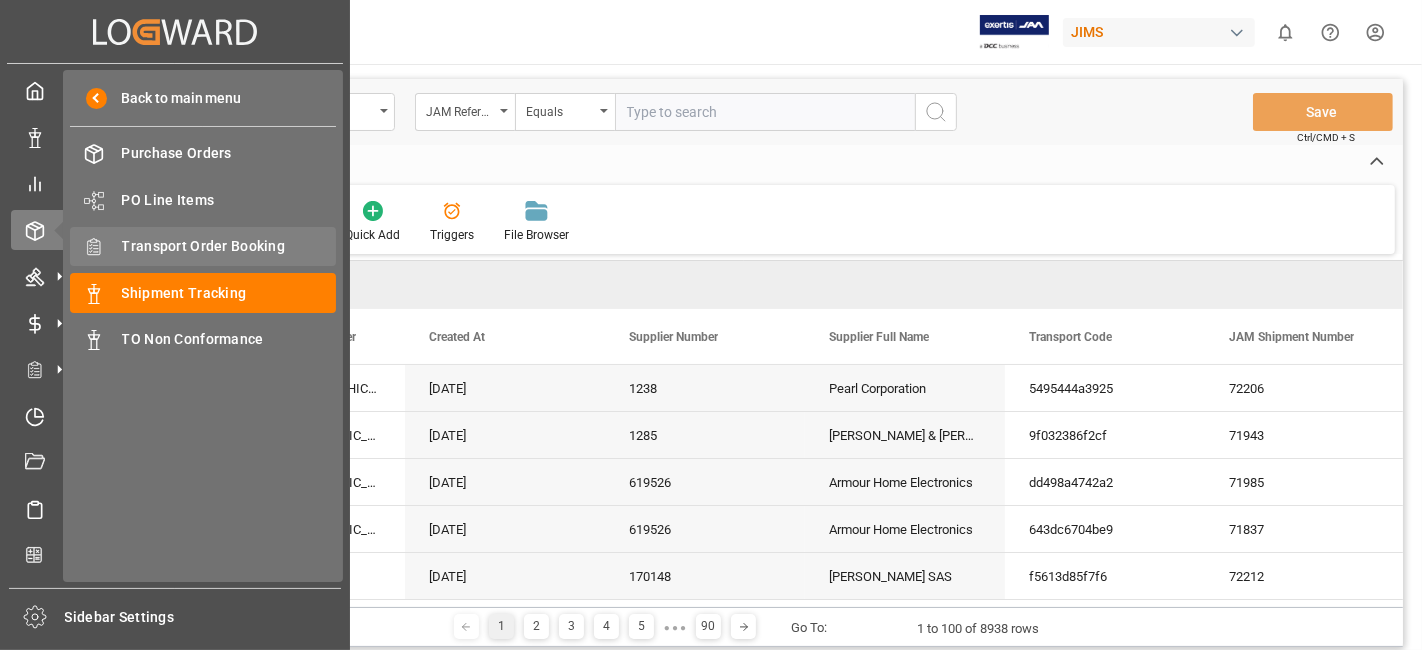 click on "Transport Order Booking" at bounding box center (229, 246) 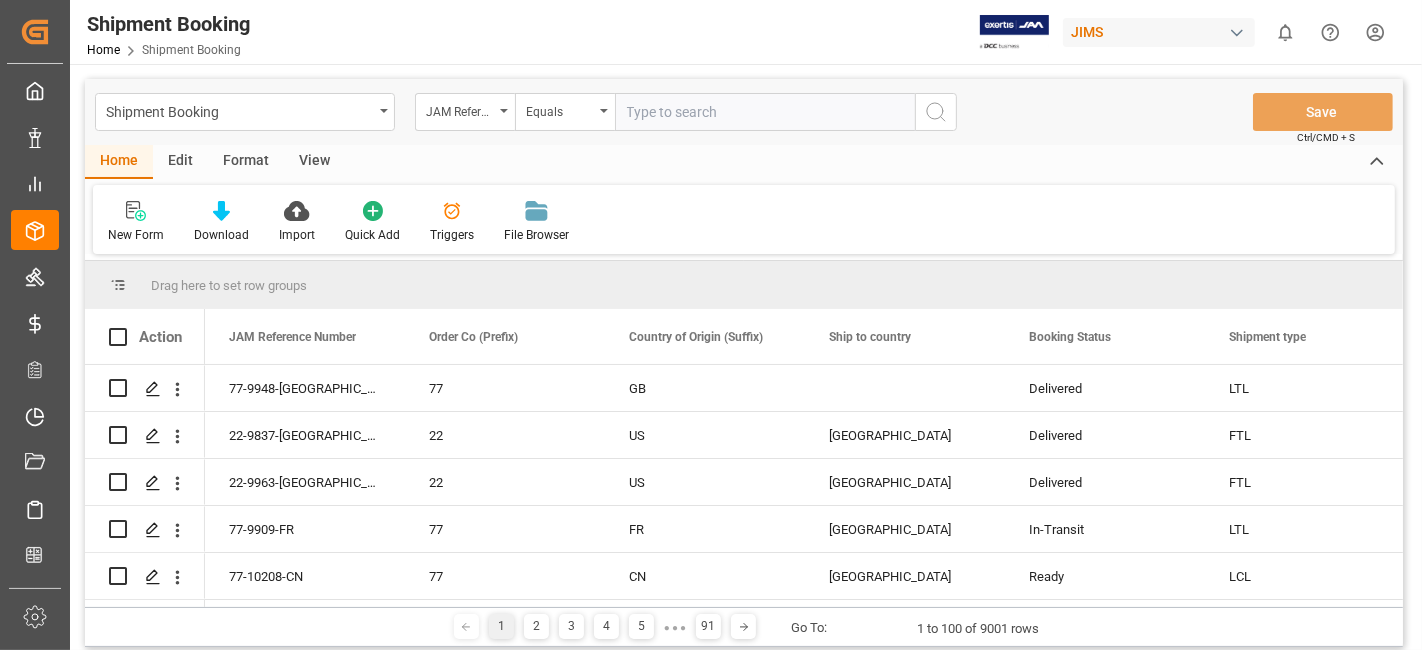 click at bounding box center [765, 112] 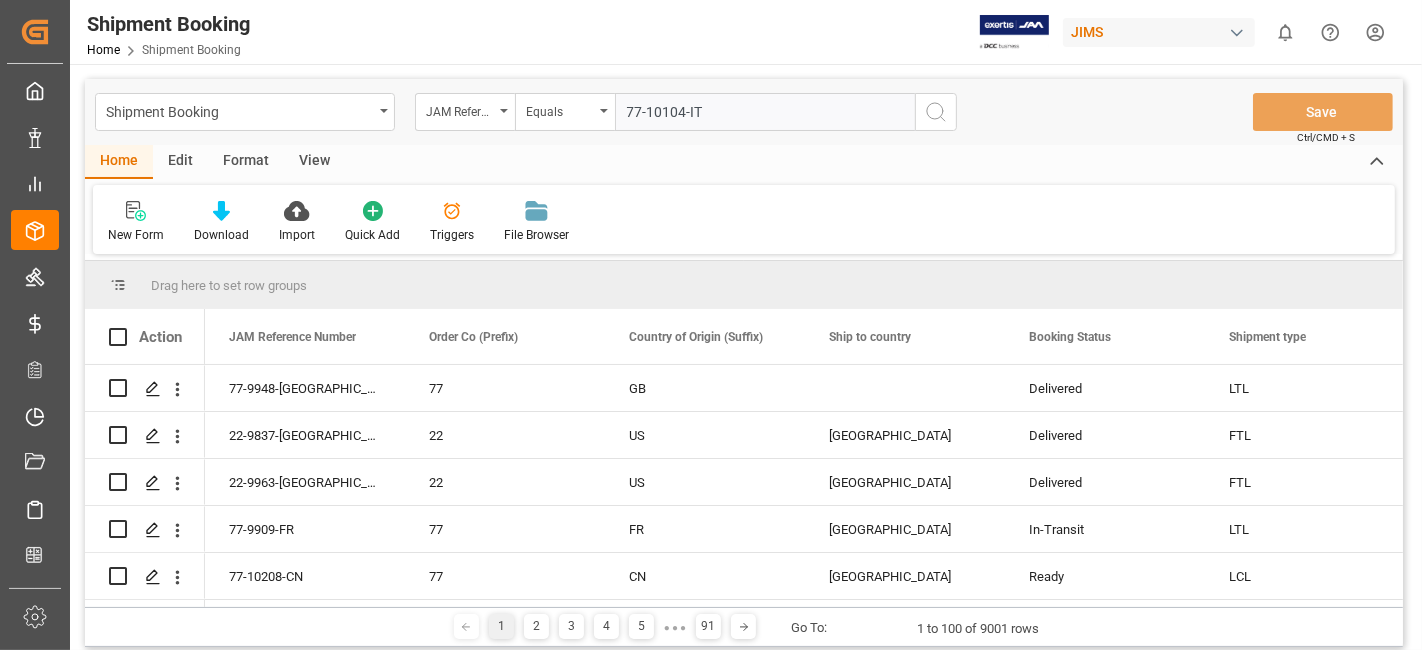 type on "77-10104-IT" 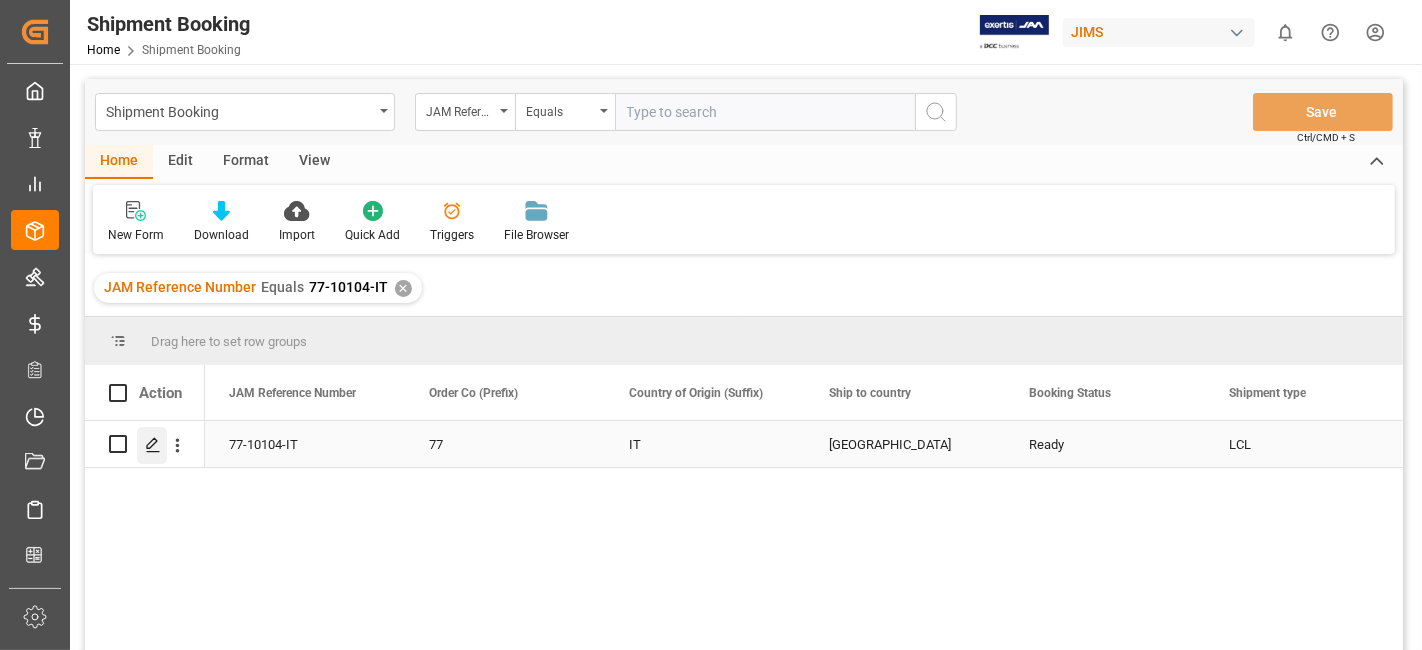 click 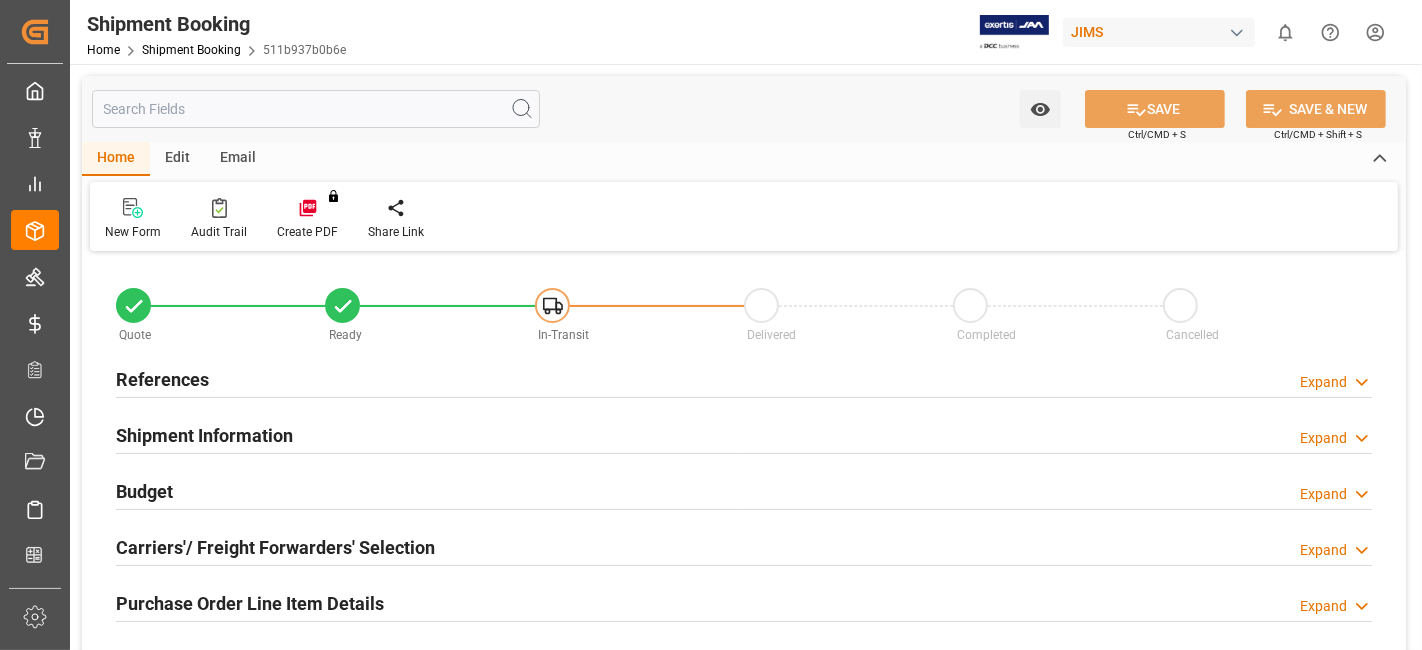 type on "123" 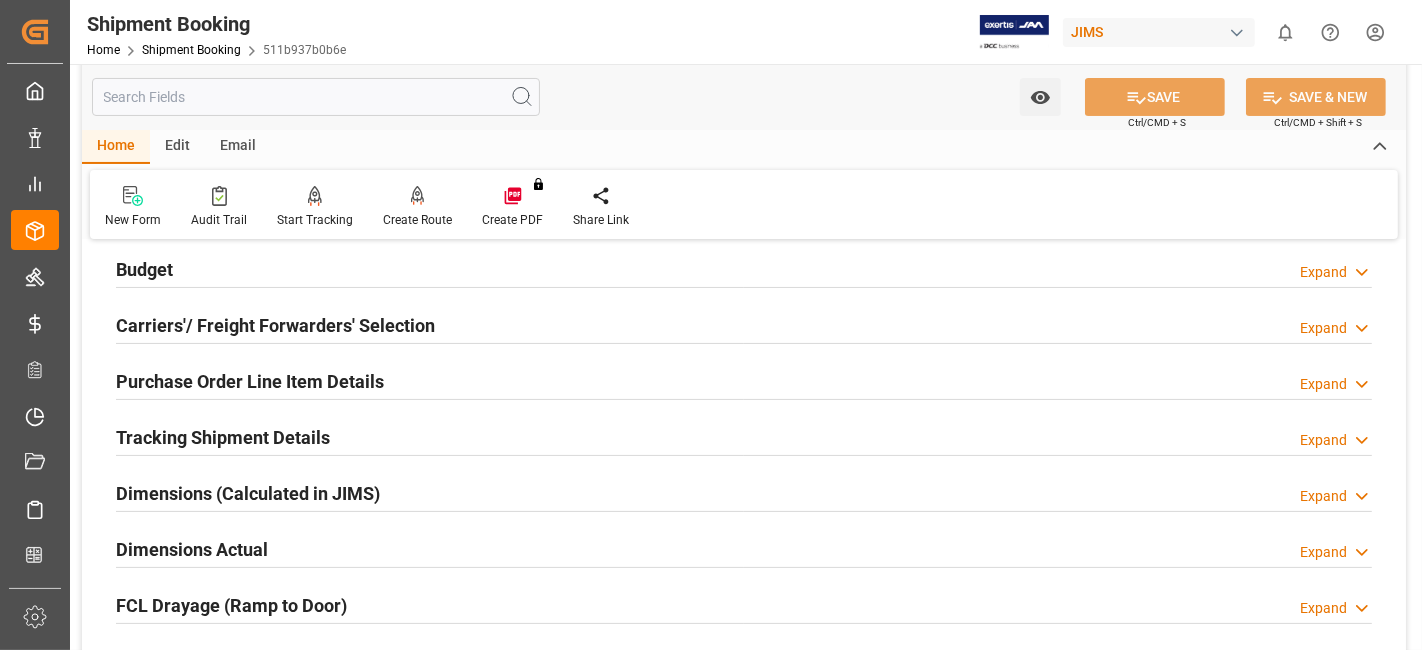 scroll, scrollTop: 222, scrollLeft: 0, axis: vertical 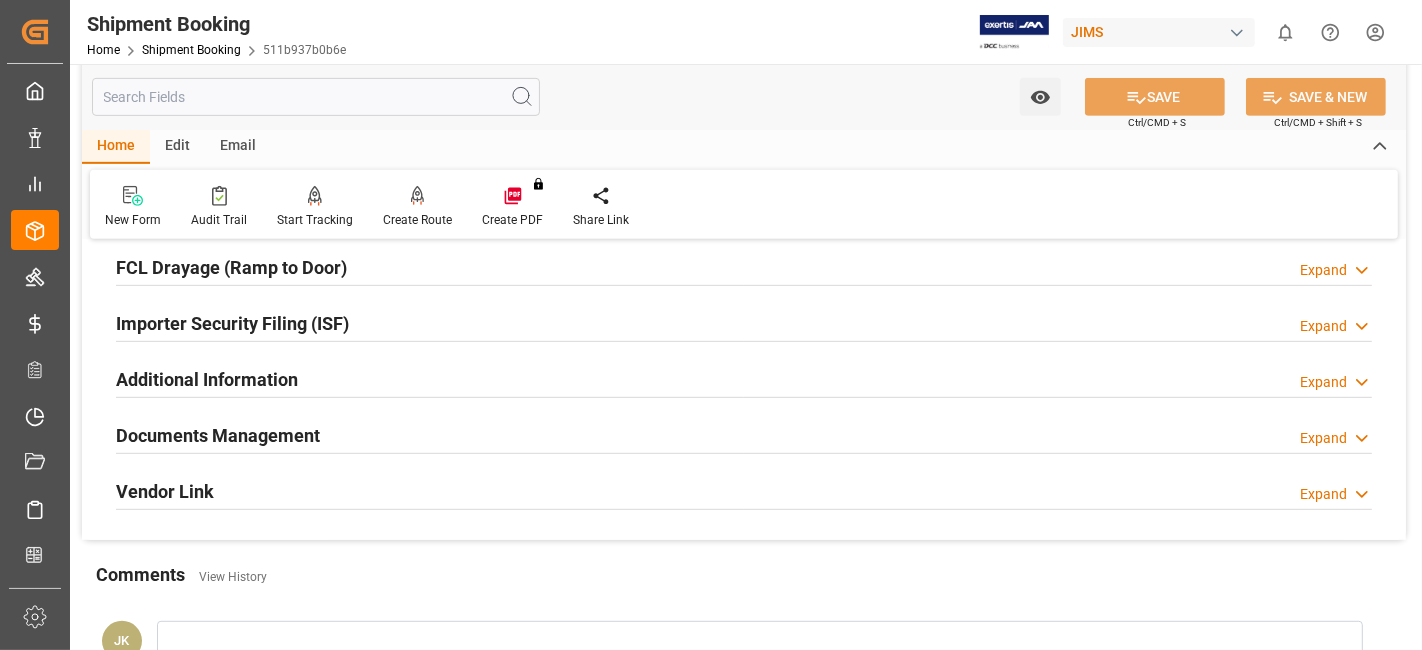 click on "Documents Management" at bounding box center [218, 434] 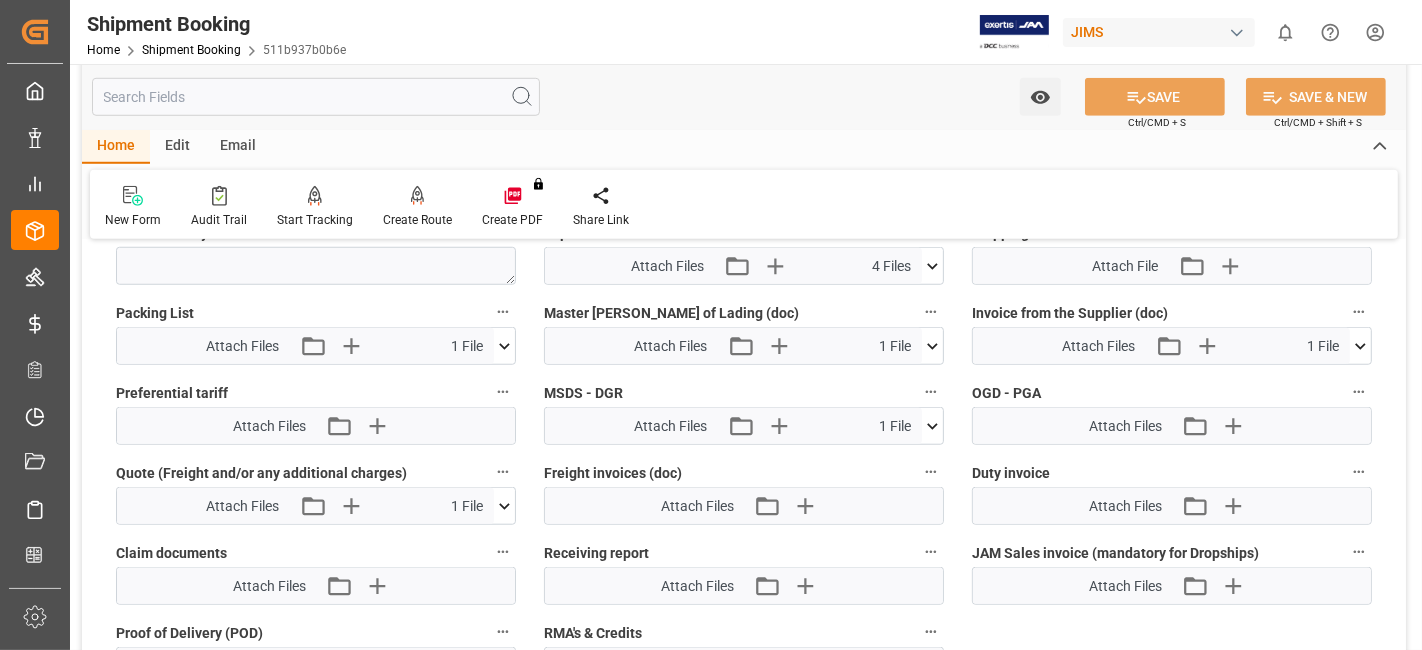scroll, scrollTop: 1355, scrollLeft: 0, axis: vertical 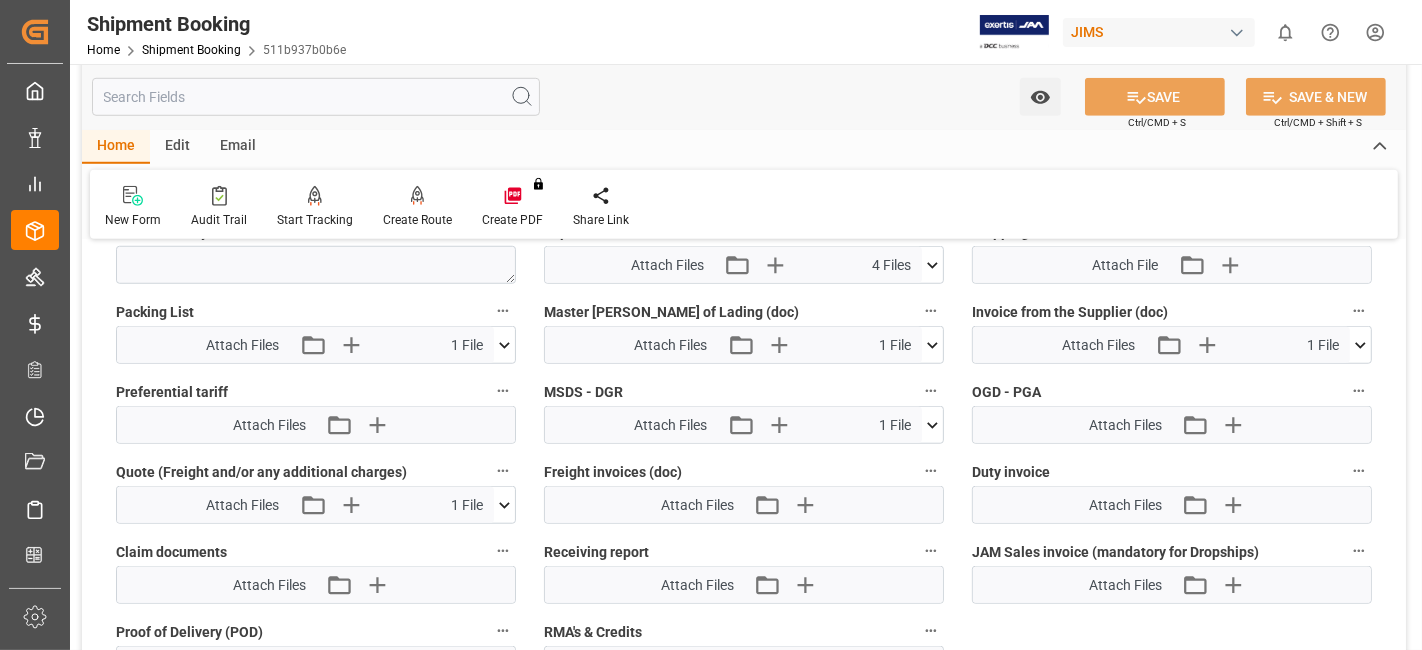click 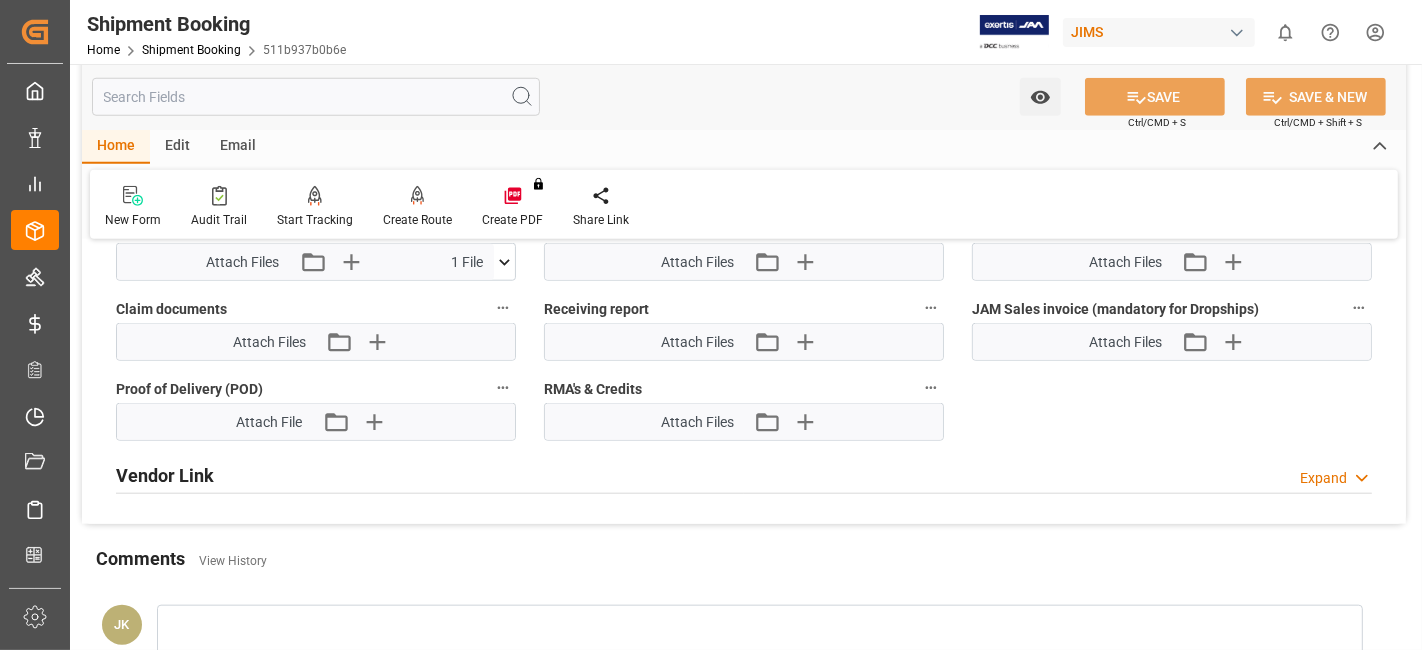 scroll, scrollTop: 1688, scrollLeft: 0, axis: vertical 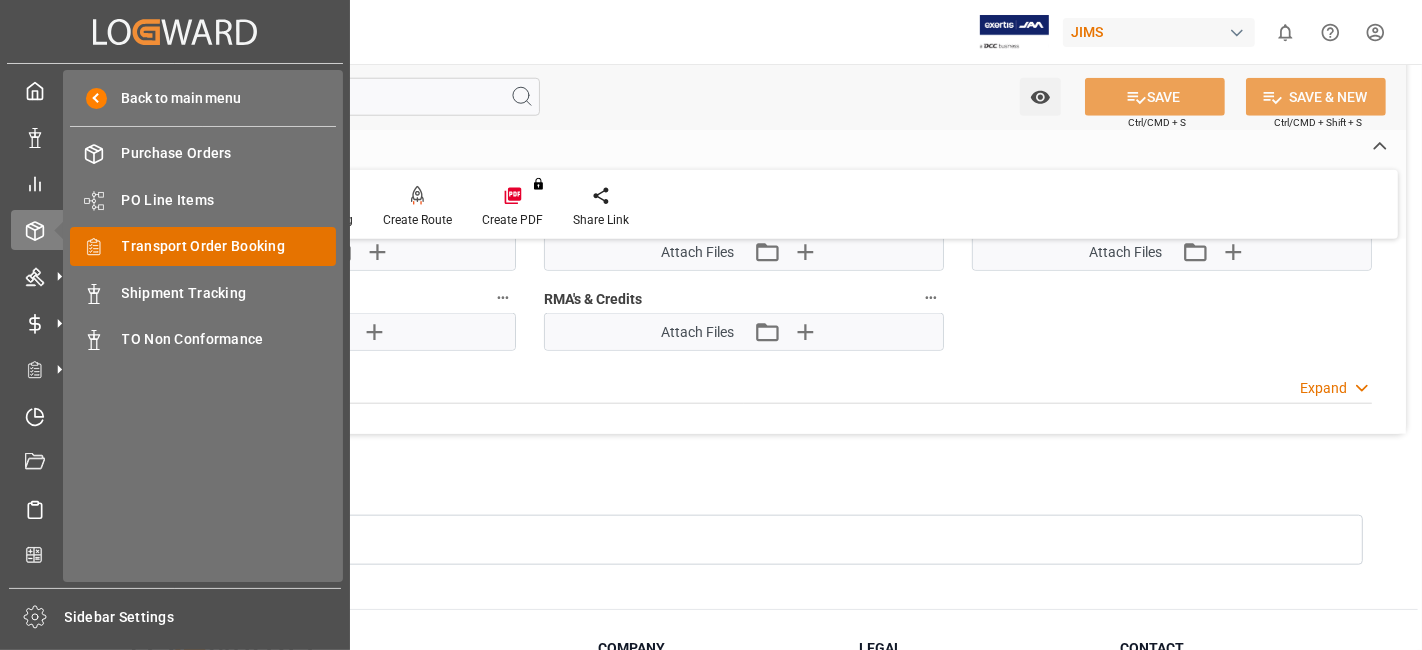click on "Transport Order Booking" at bounding box center [229, 246] 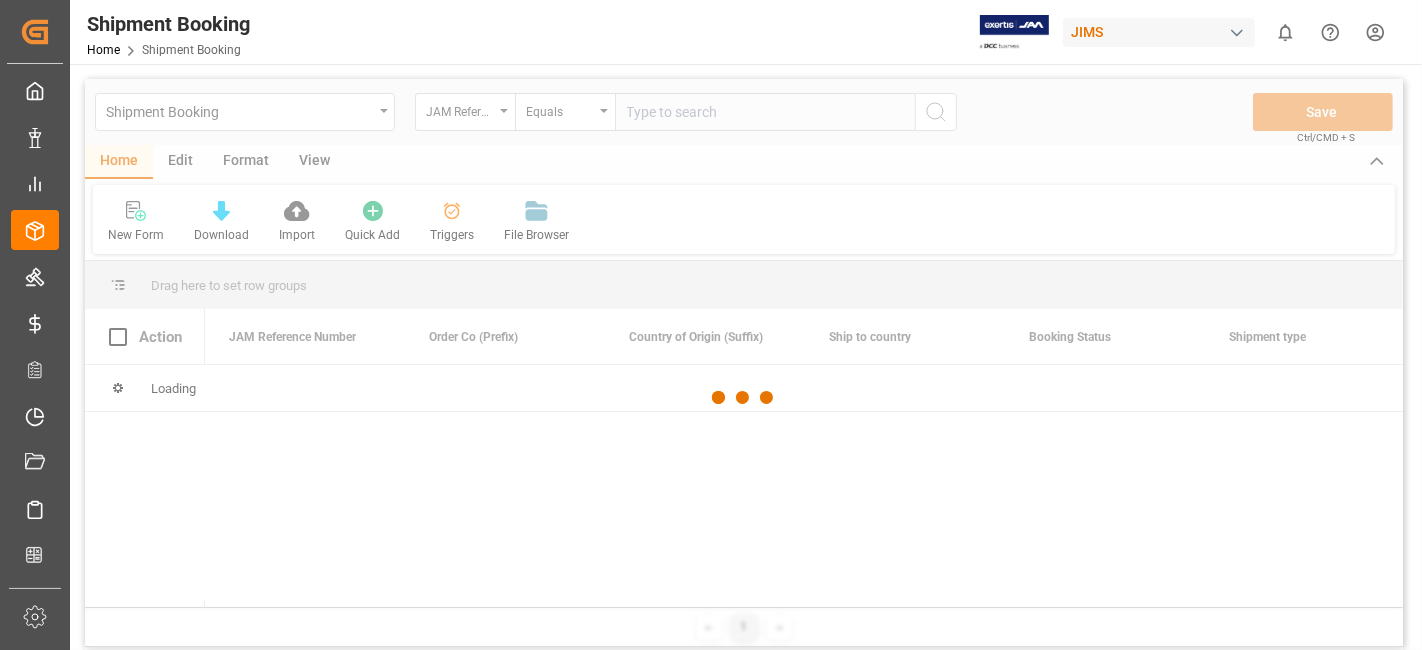 click at bounding box center (744, 398) 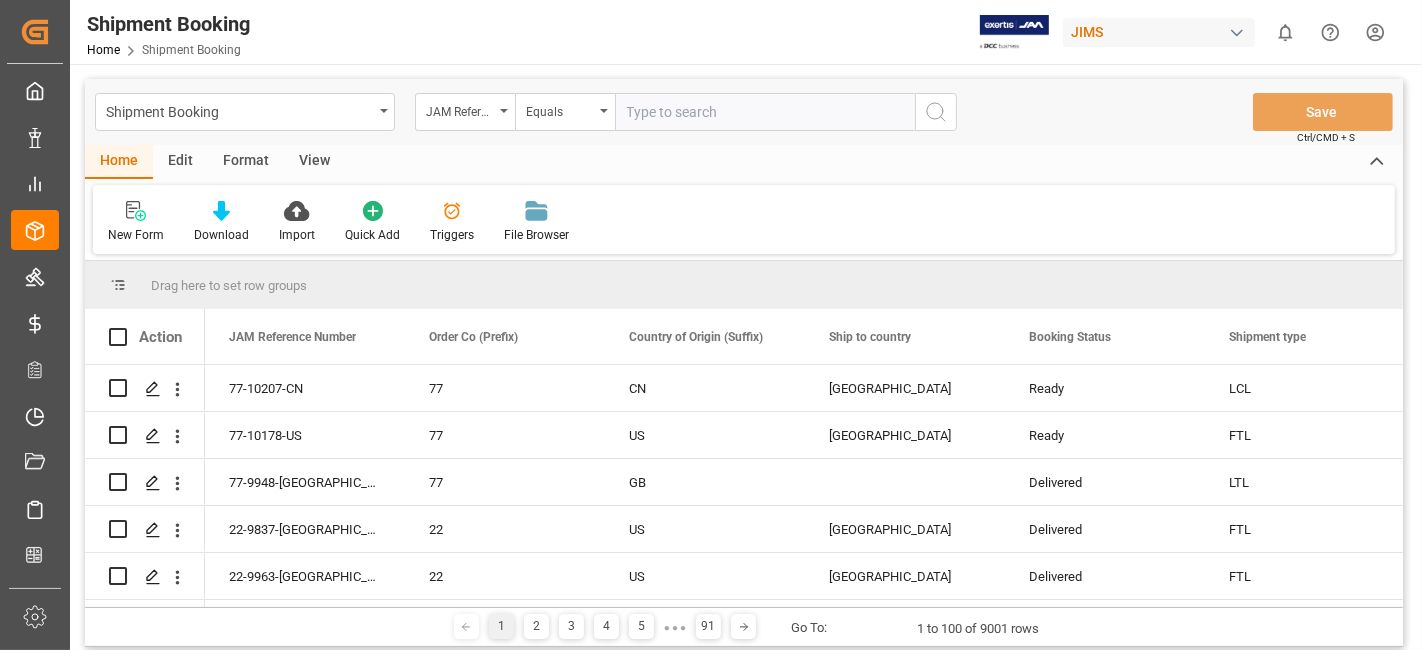 click at bounding box center [765, 112] 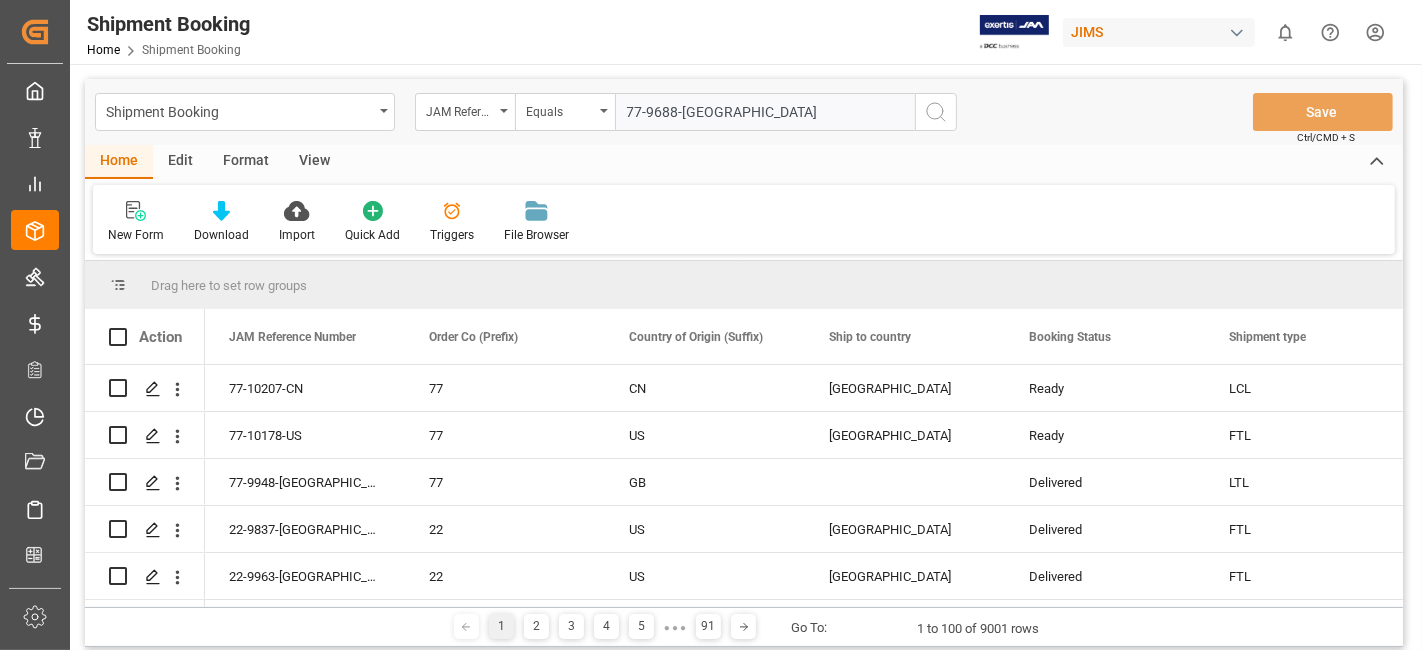 type on "77-9688-[GEOGRAPHIC_DATA]" 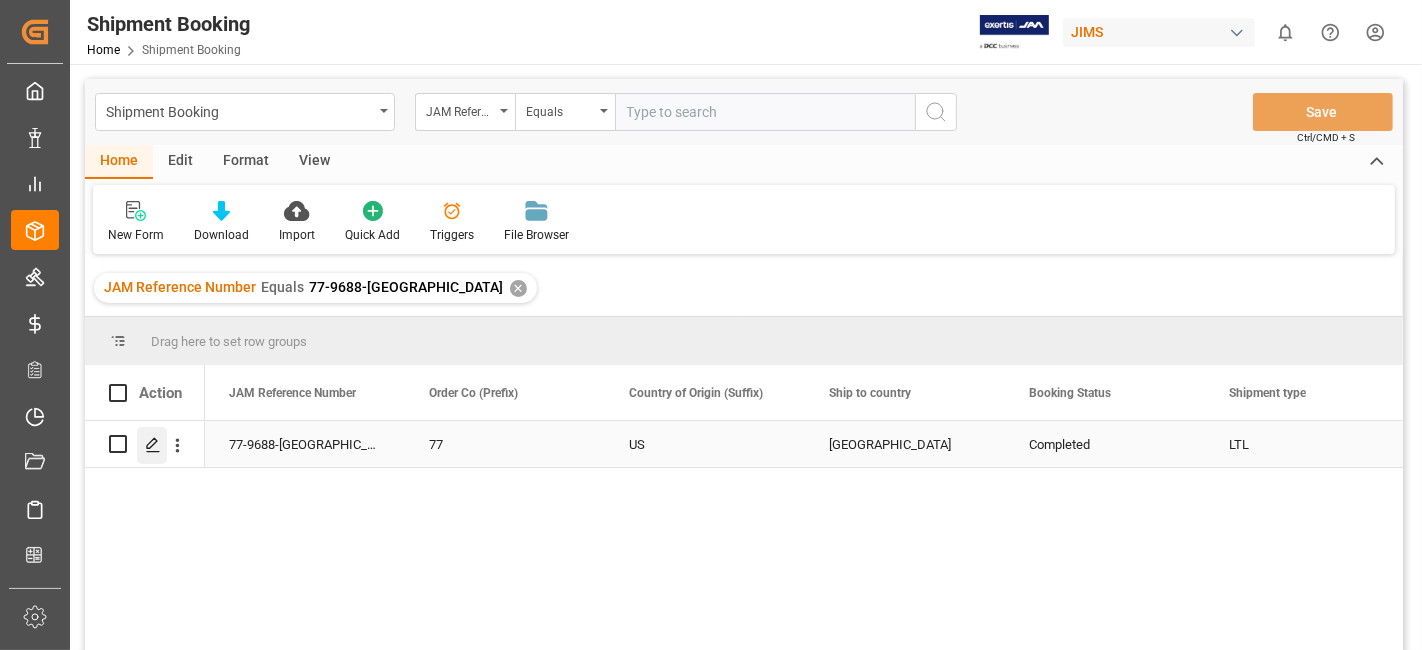 click 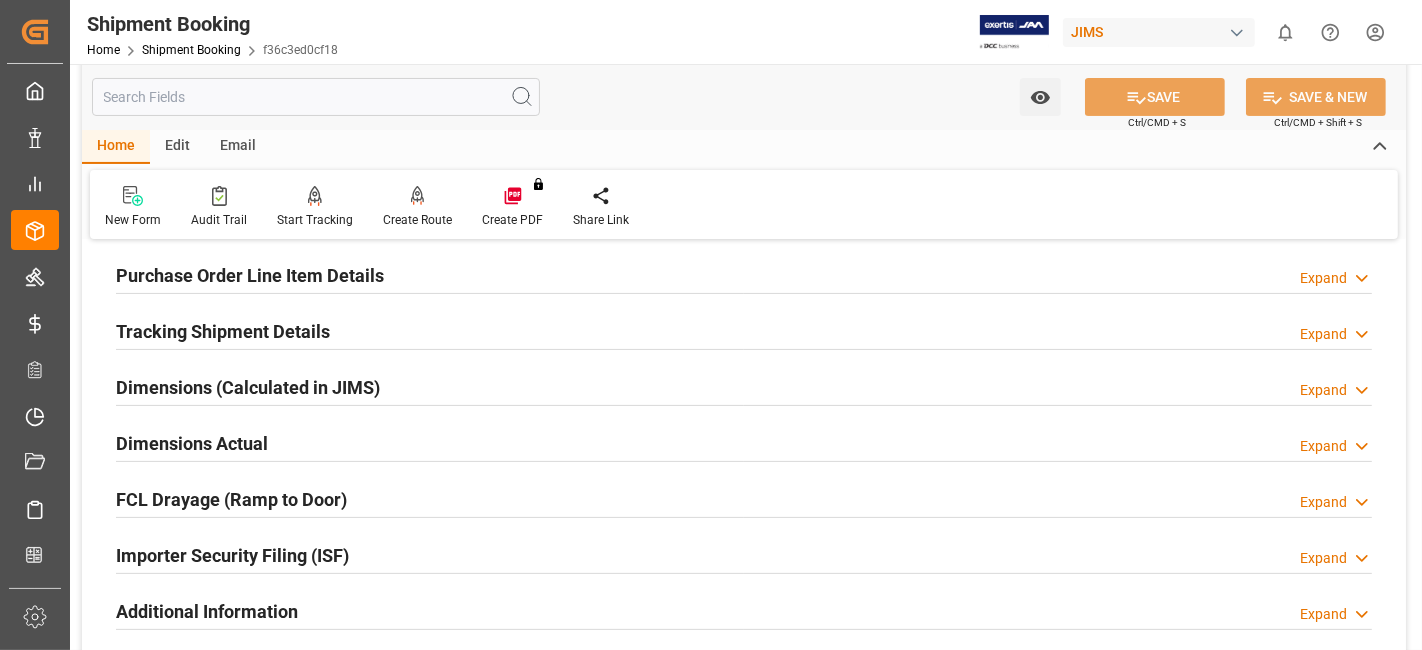 scroll, scrollTop: 555, scrollLeft: 0, axis: vertical 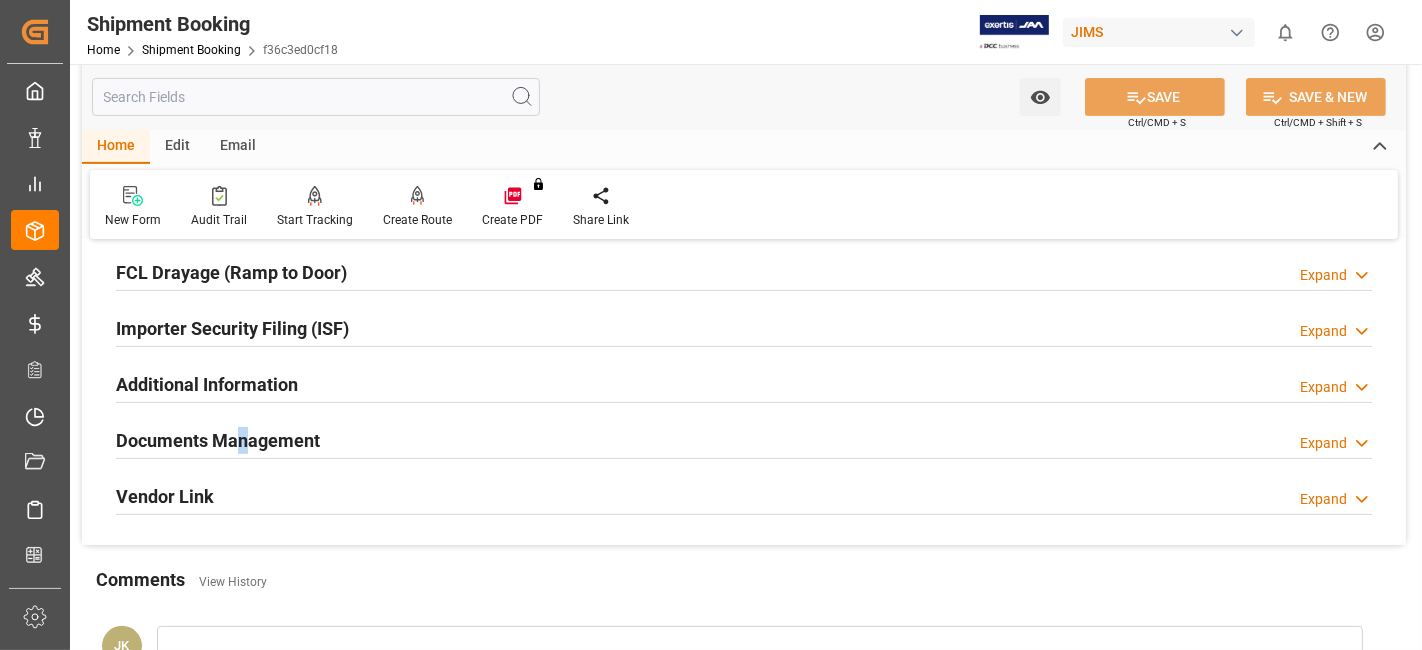 click on "Documents Management" at bounding box center (218, 440) 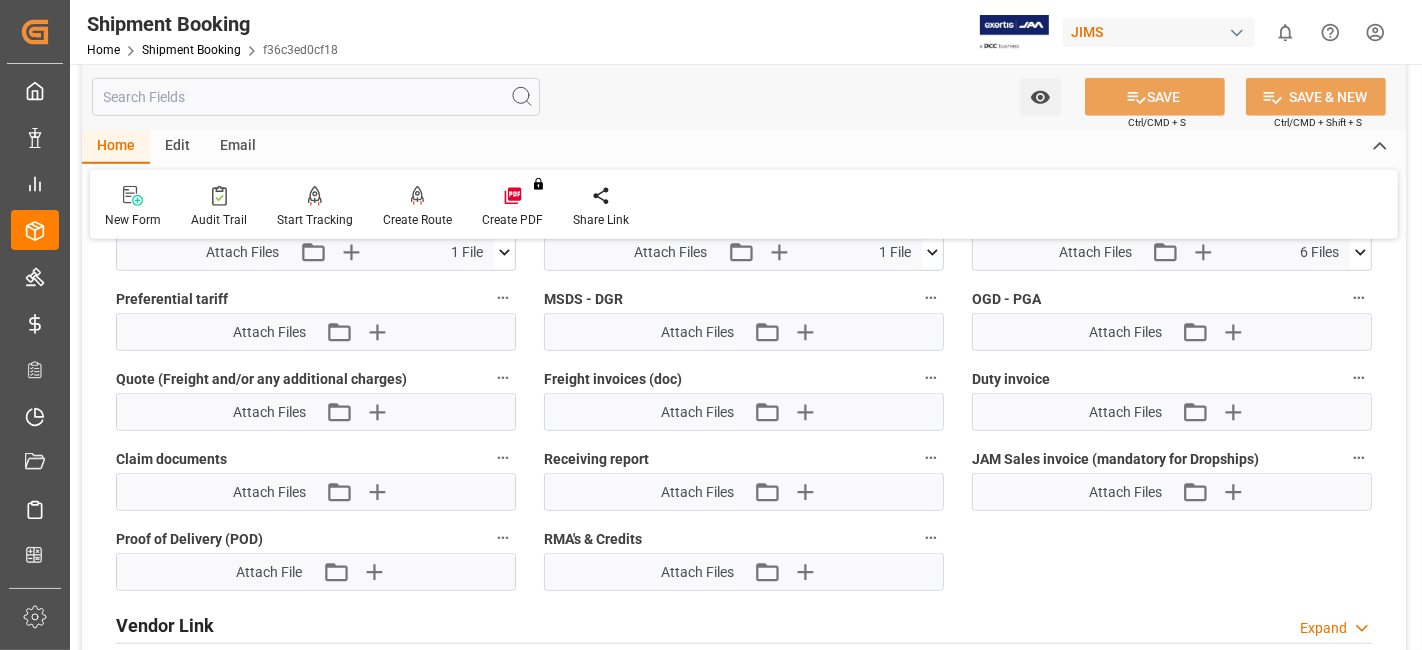 scroll, scrollTop: 1222, scrollLeft: 0, axis: vertical 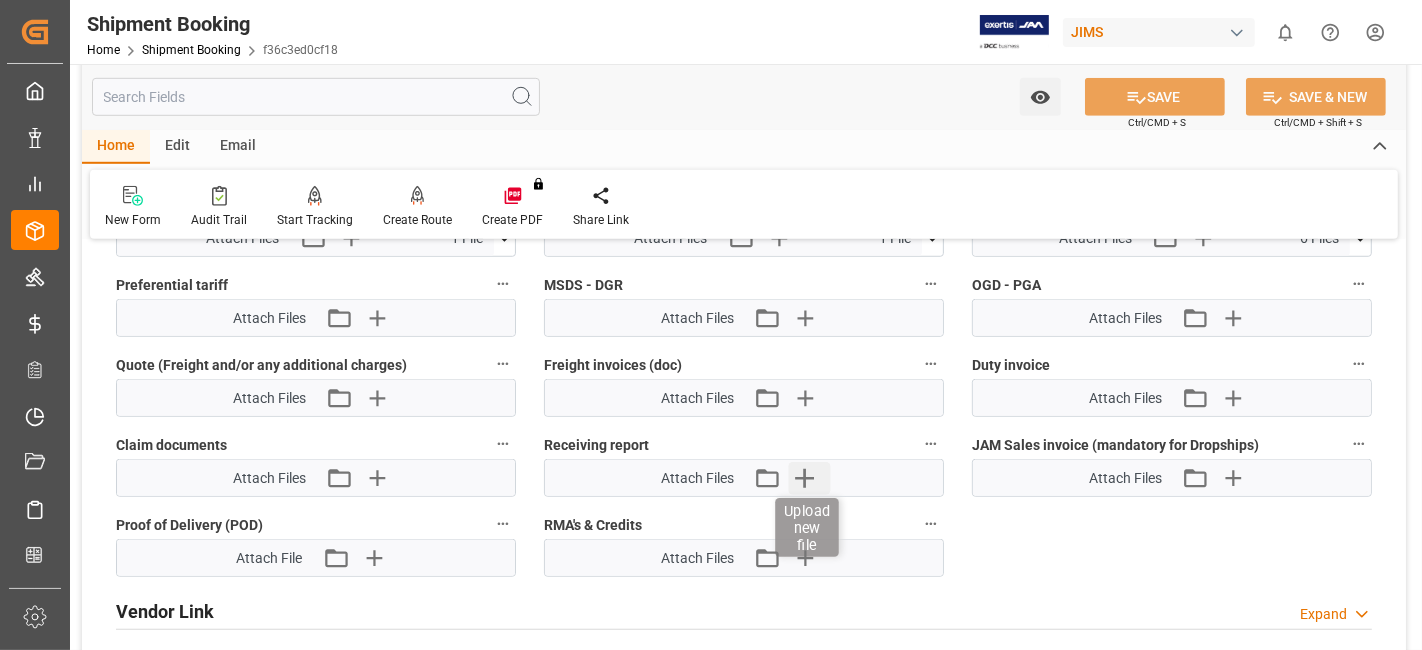 click 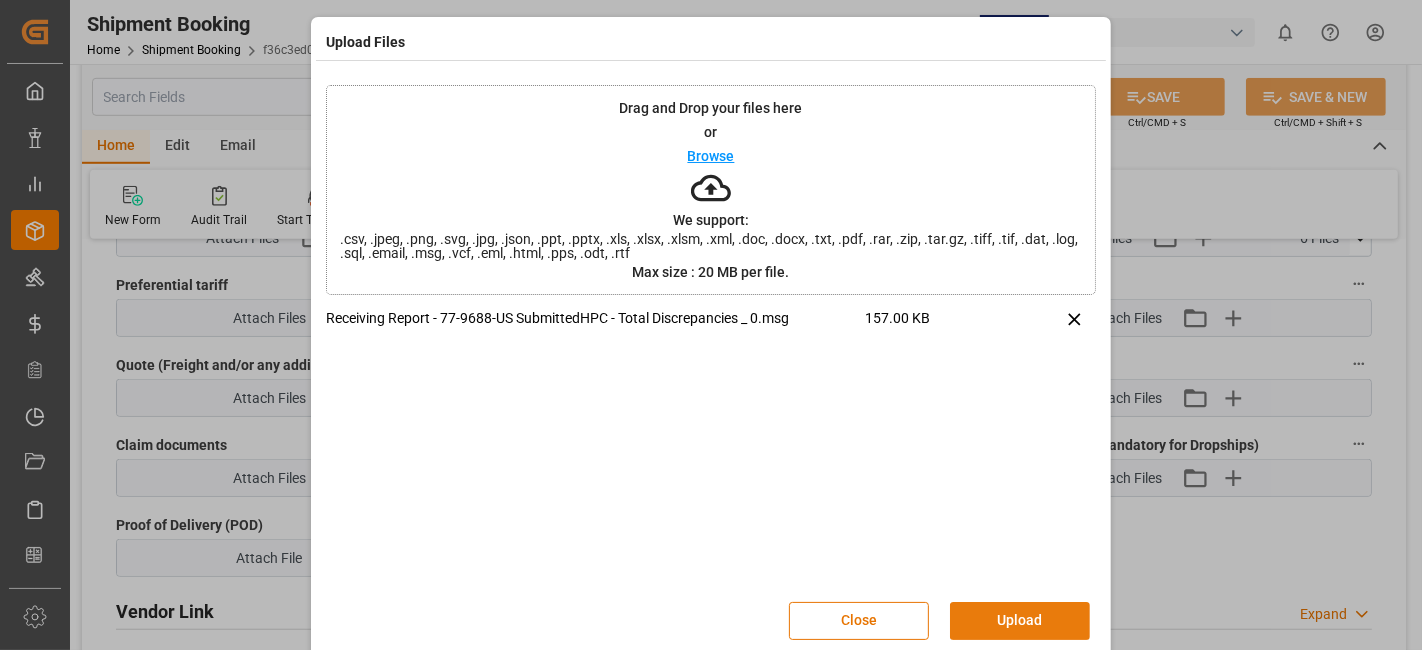 click on "Upload" at bounding box center [1020, 621] 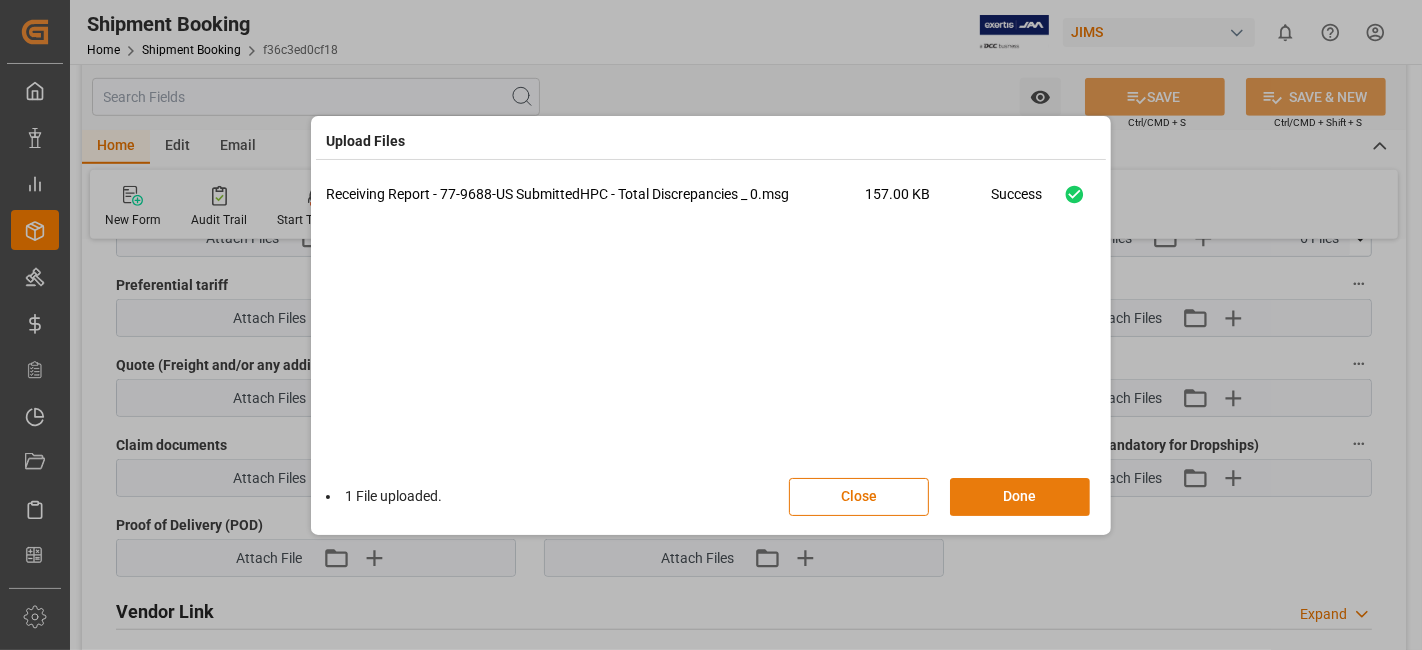 click on "Done" at bounding box center (1020, 497) 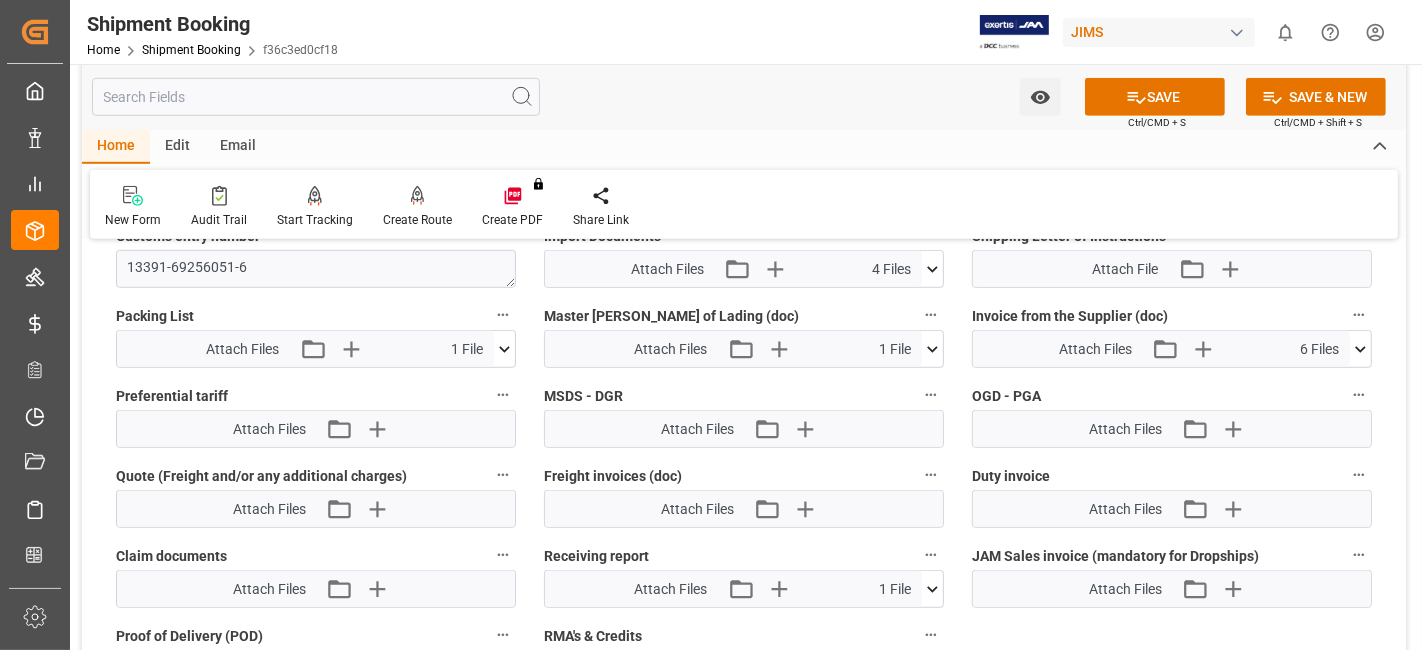 scroll, scrollTop: 1222, scrollLeft: 0, axis: vertical 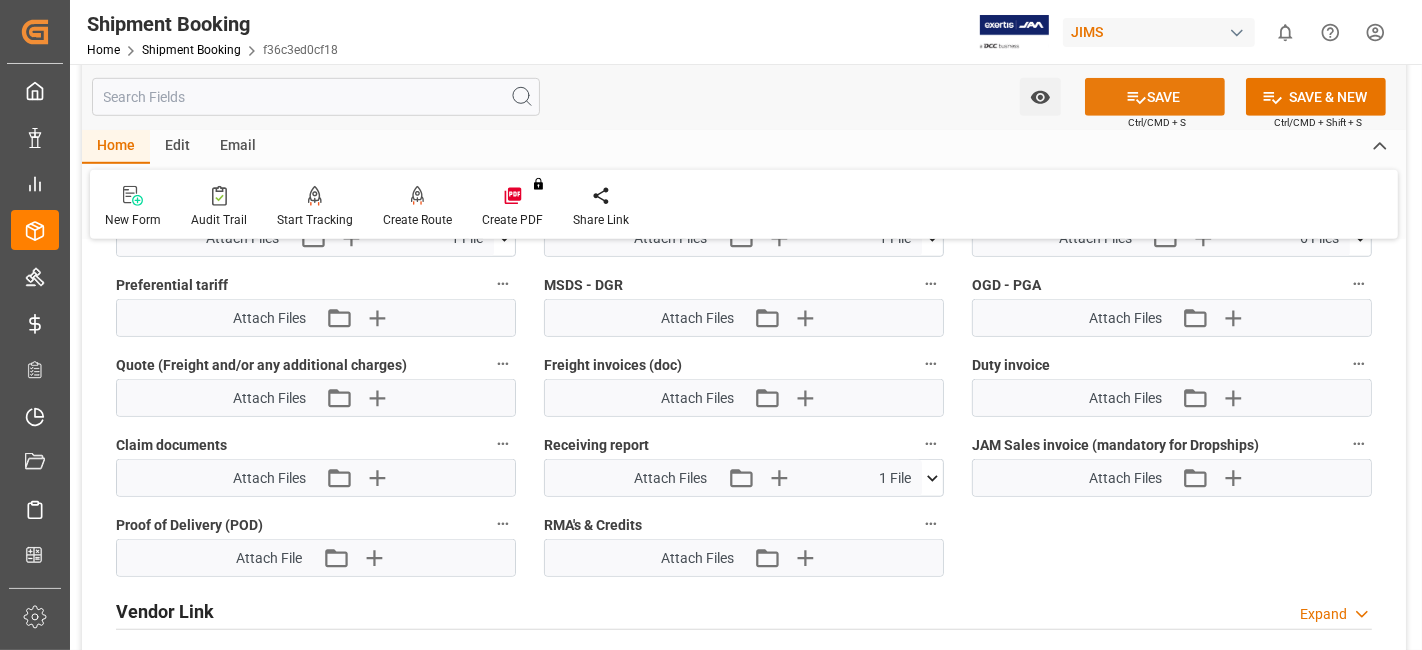 click on "SAVE" at bounding box center (1155, 97) 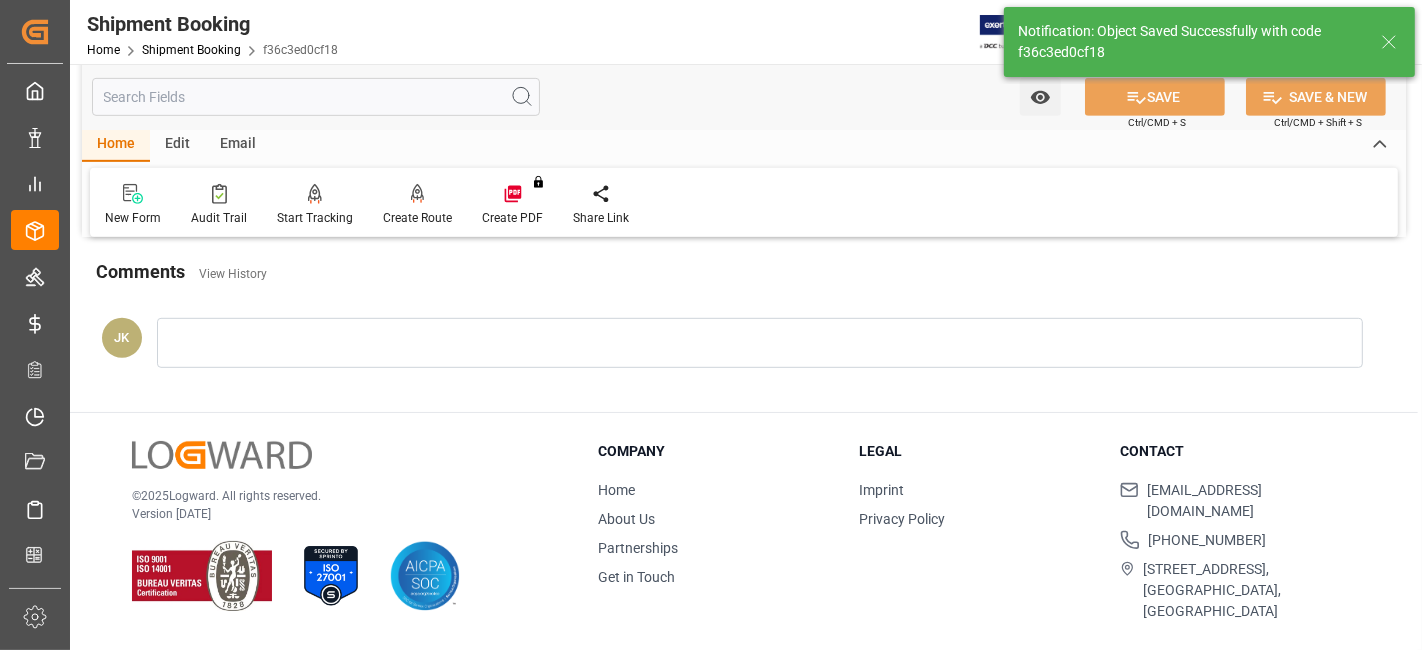 scroll, scrollTop: 446, scrollLeft: 0, axis: vertical 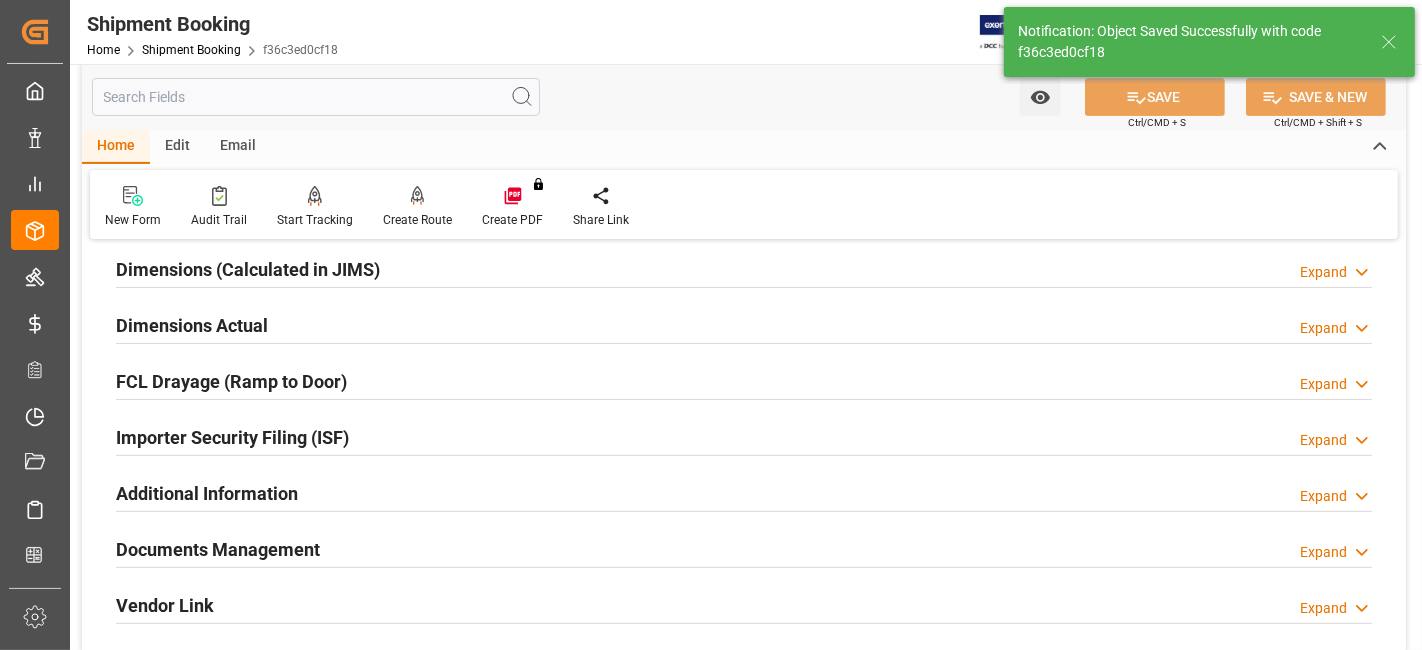 click on "Documents Management" at bounding box center (218, 549) 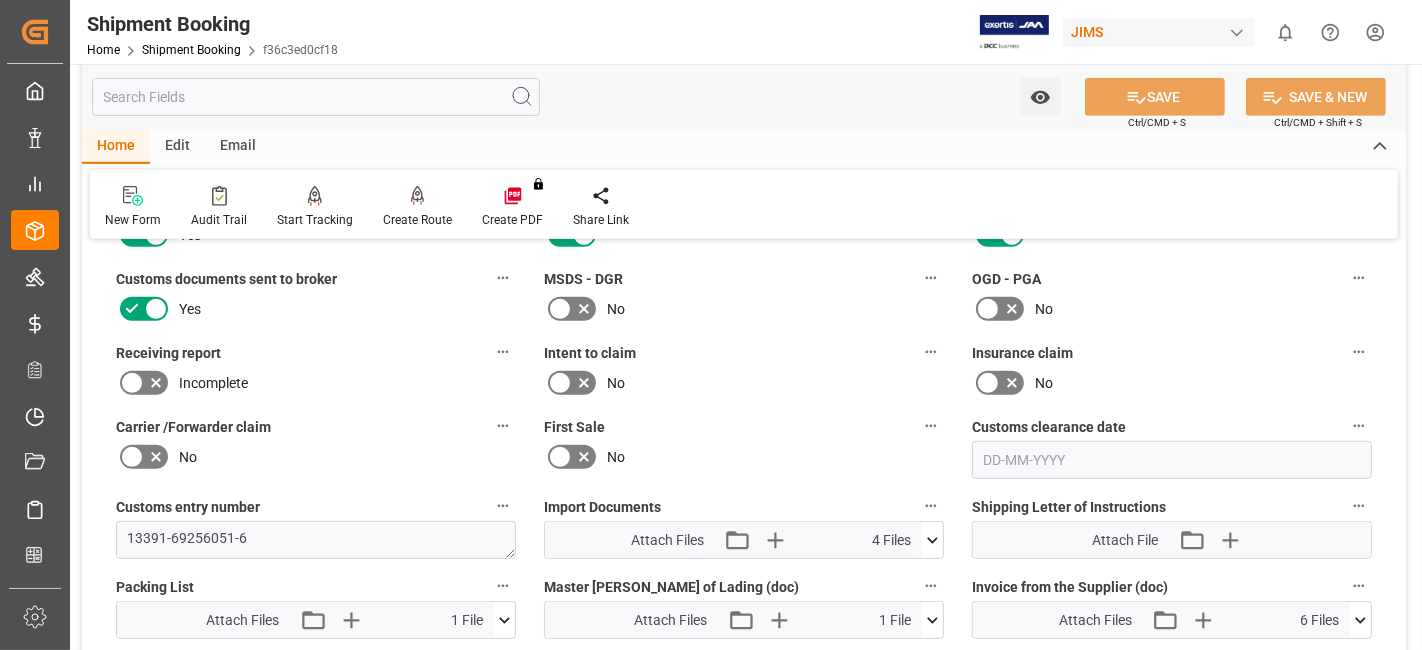 scroll, scrollTop: 822, scrollLeft: 0, axis: vertical 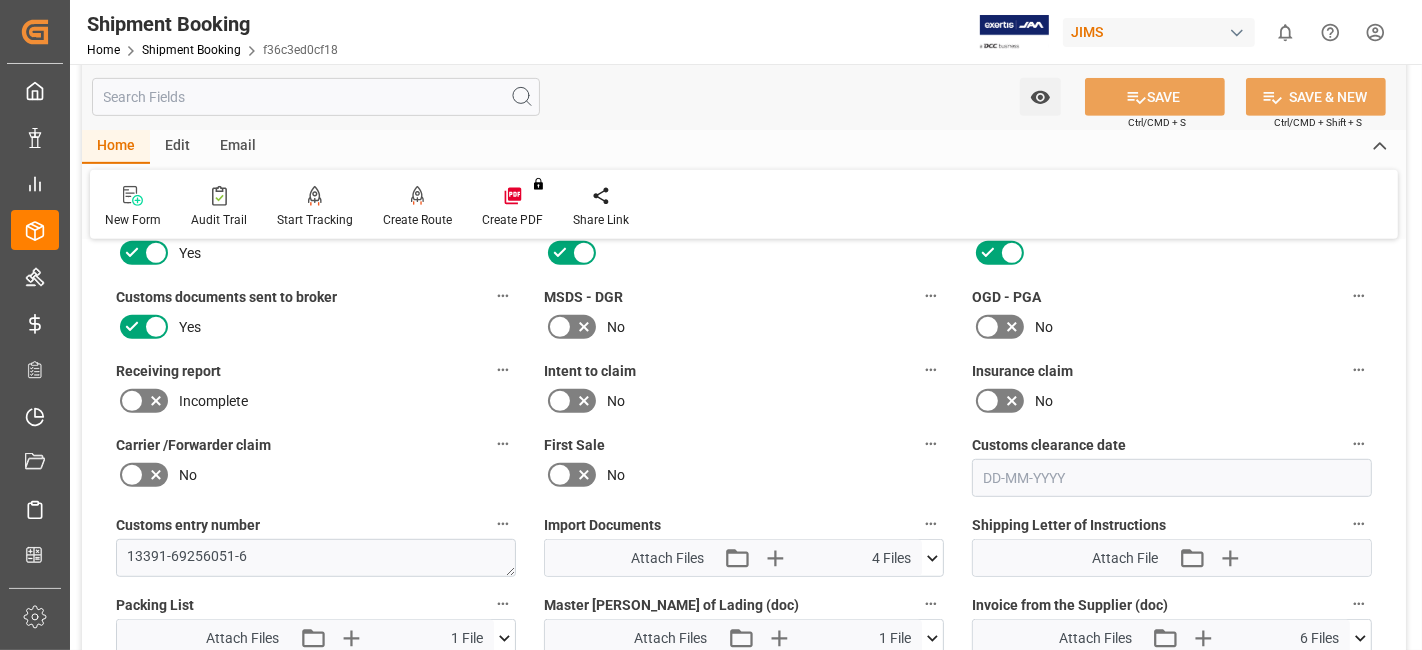 click 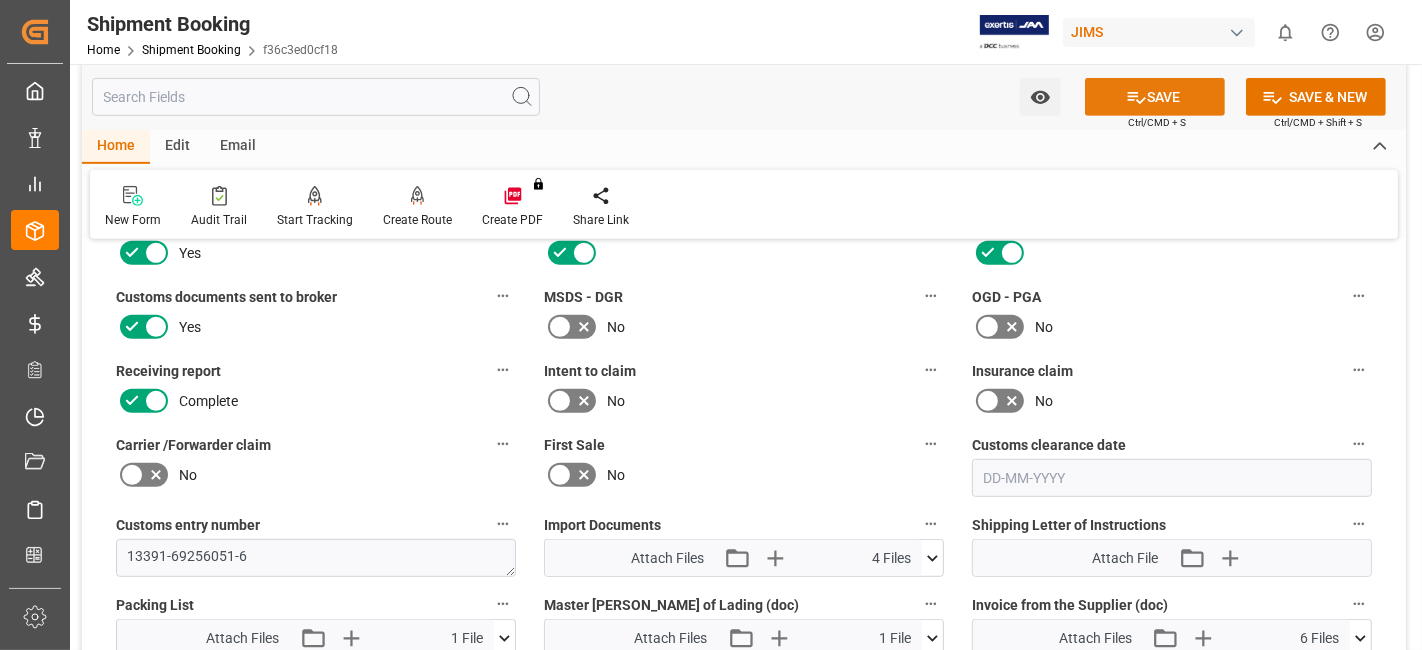 click on "SAVE" at bounding box center (1155, 97) 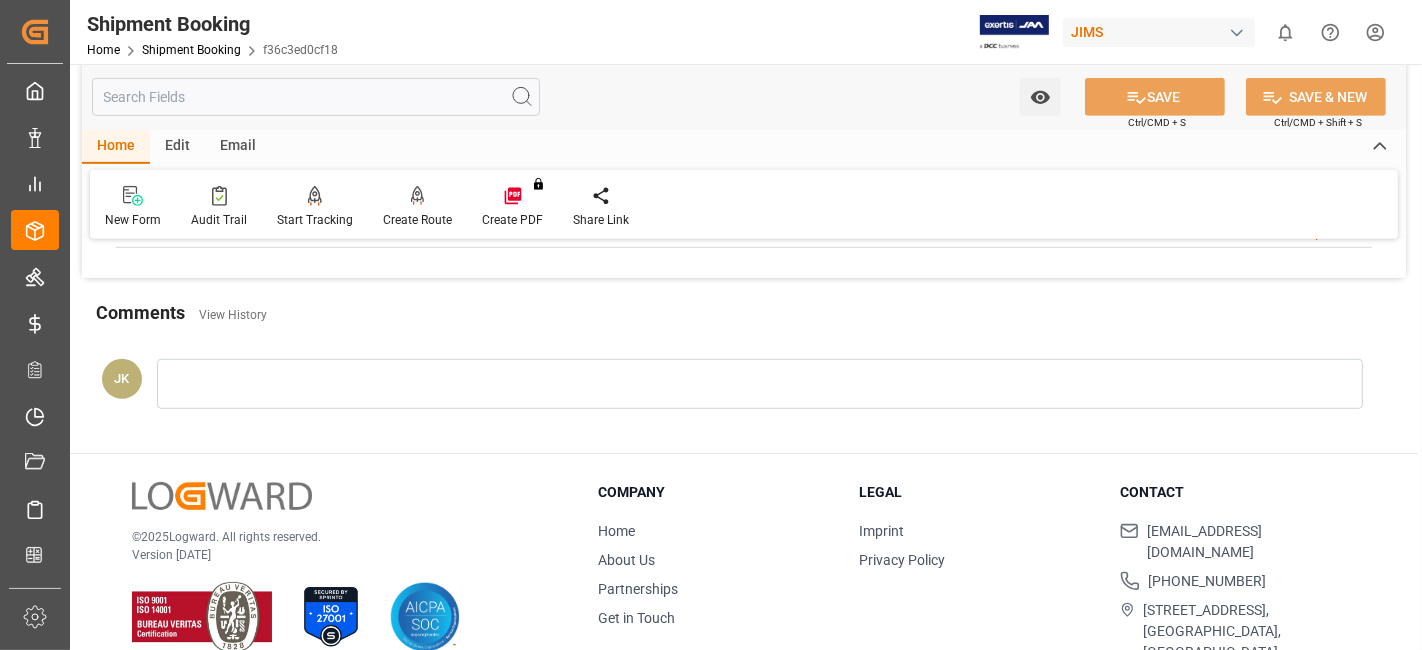 click on "Contact [EMAIL_ADDRESS][DOMAIN_NAME] +49 40 239 692 540 [STREET_ADDRESS]" at bounding box center (1238, 572) 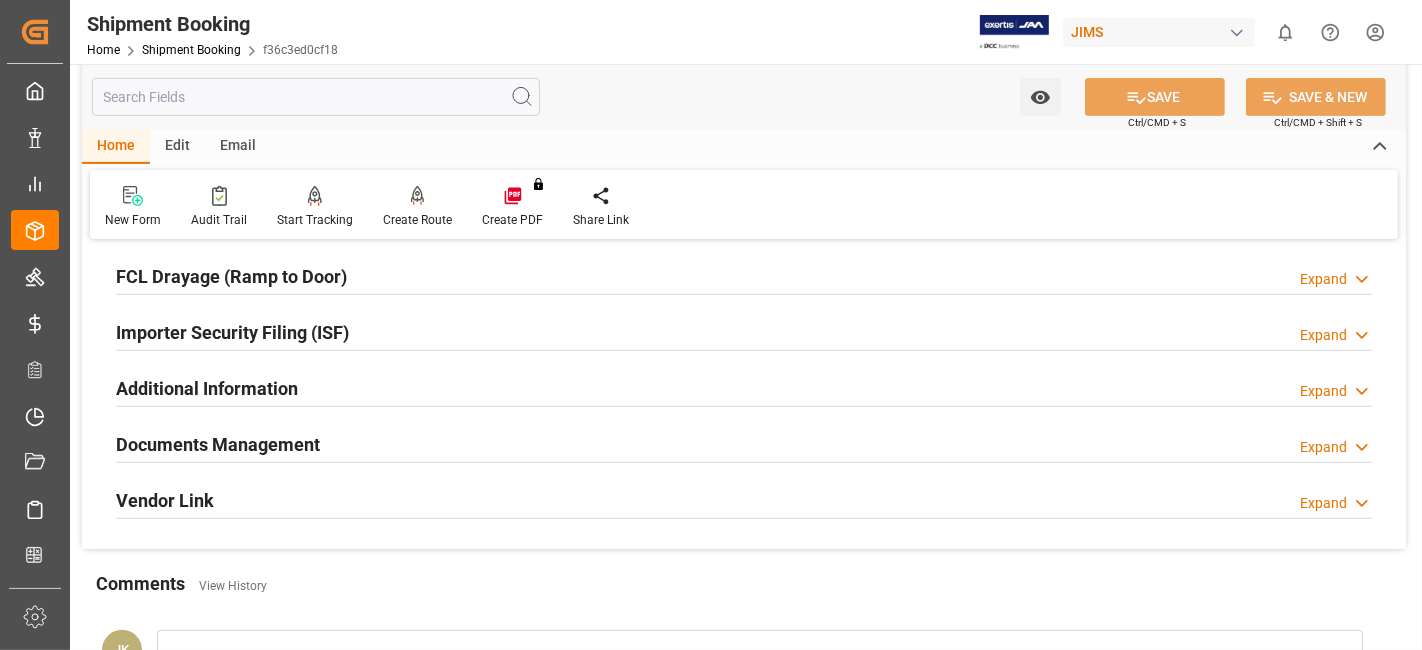 scroll, scrollTop: 600, scrollLeft: 0, axis: vertical 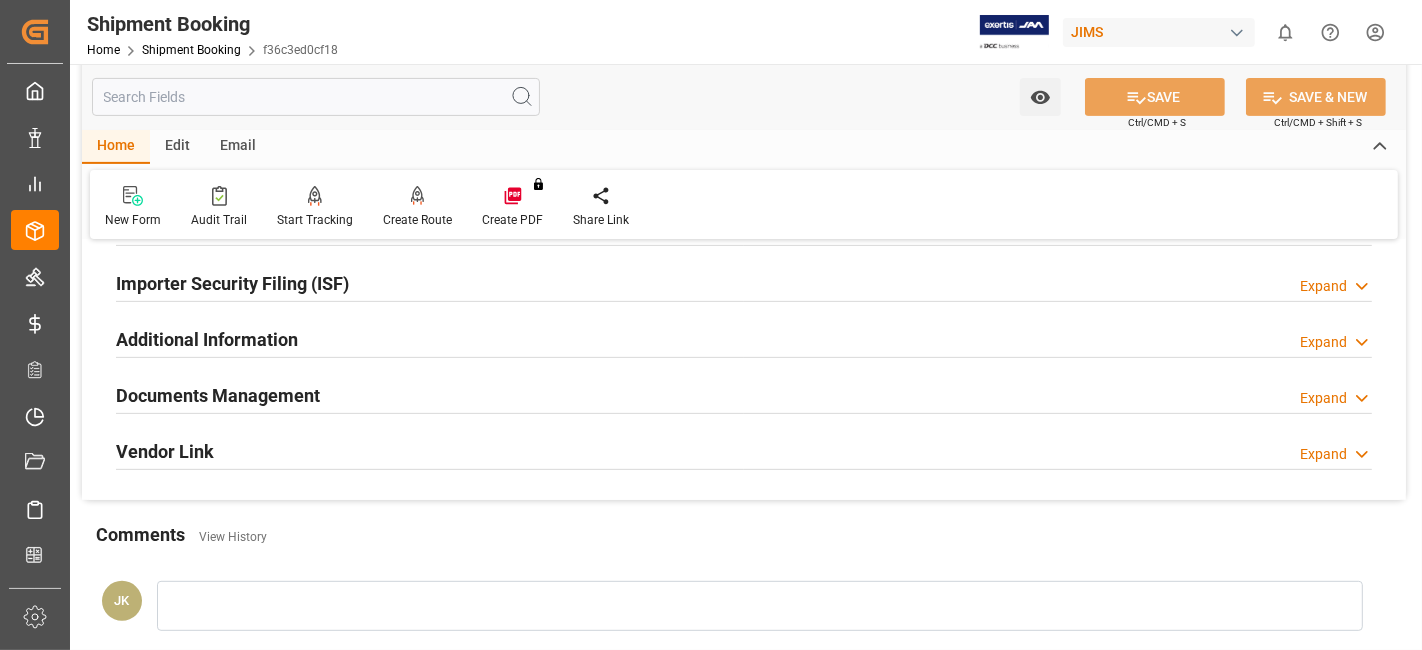 click on "Documents Management" at bounding box center [218, 395] 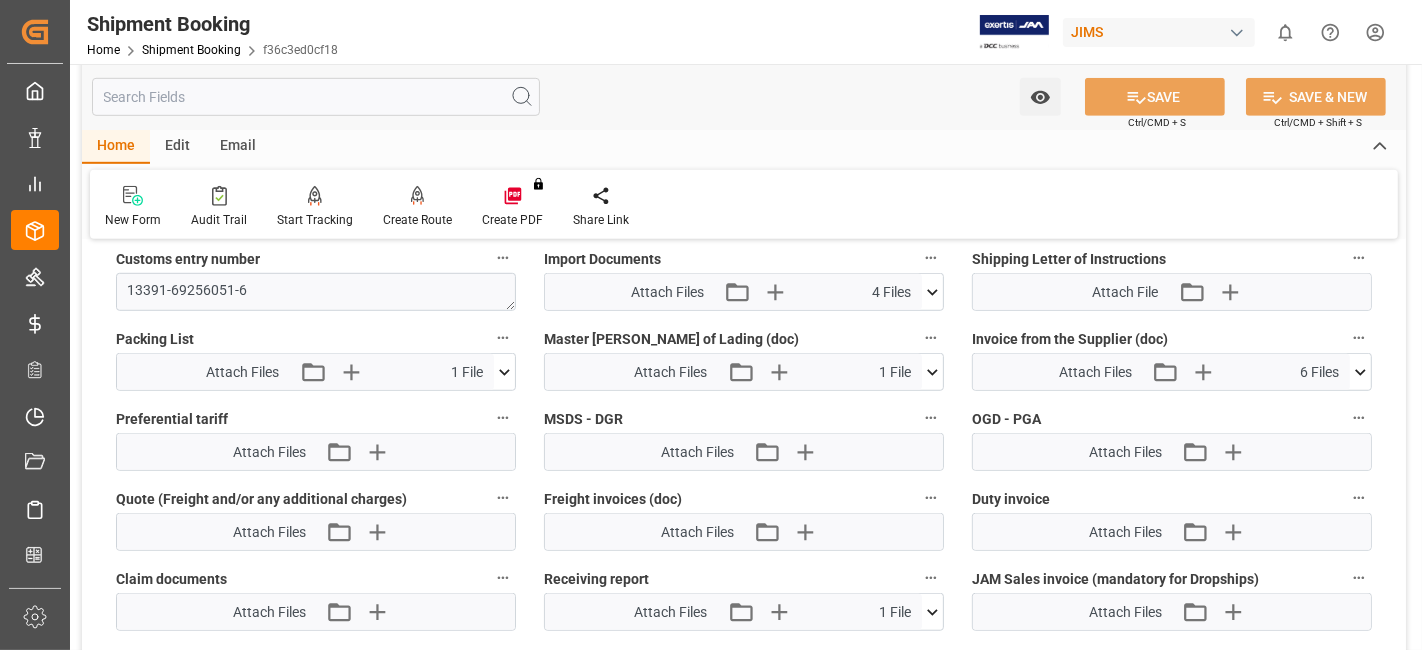 scroll, scrollTop: 955, scrollLeft: 0, axis: vertical 